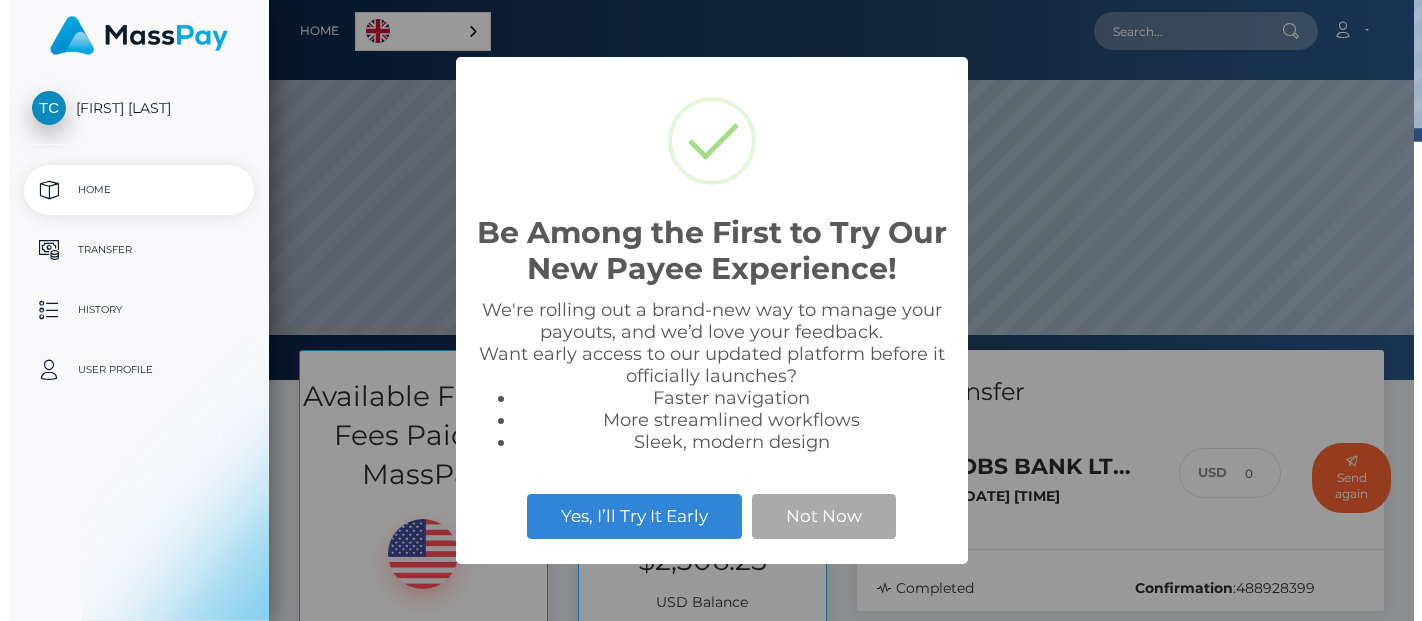 scroll, scrollTop: 0, scrollLeft: 0, axis: both 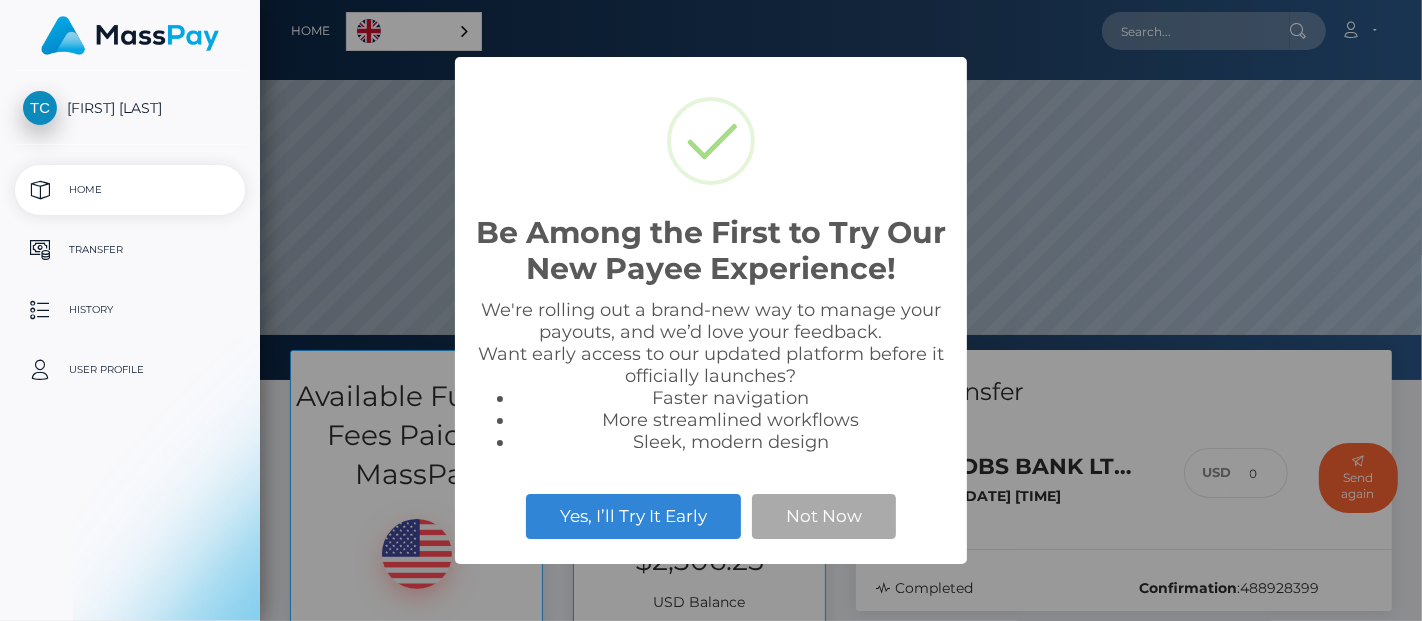 click on "Be Among the First to Try Our New Payee Experience! × We're rolling out a brand-new way to manage your payouts, and we’d love your feedback. Want early access to our updated platform before it officially launches? Faster navigation More streamlined workflows Sleek, modern design Yes, I’ll Try It Early Not Now" at bounding box center [711, 310] 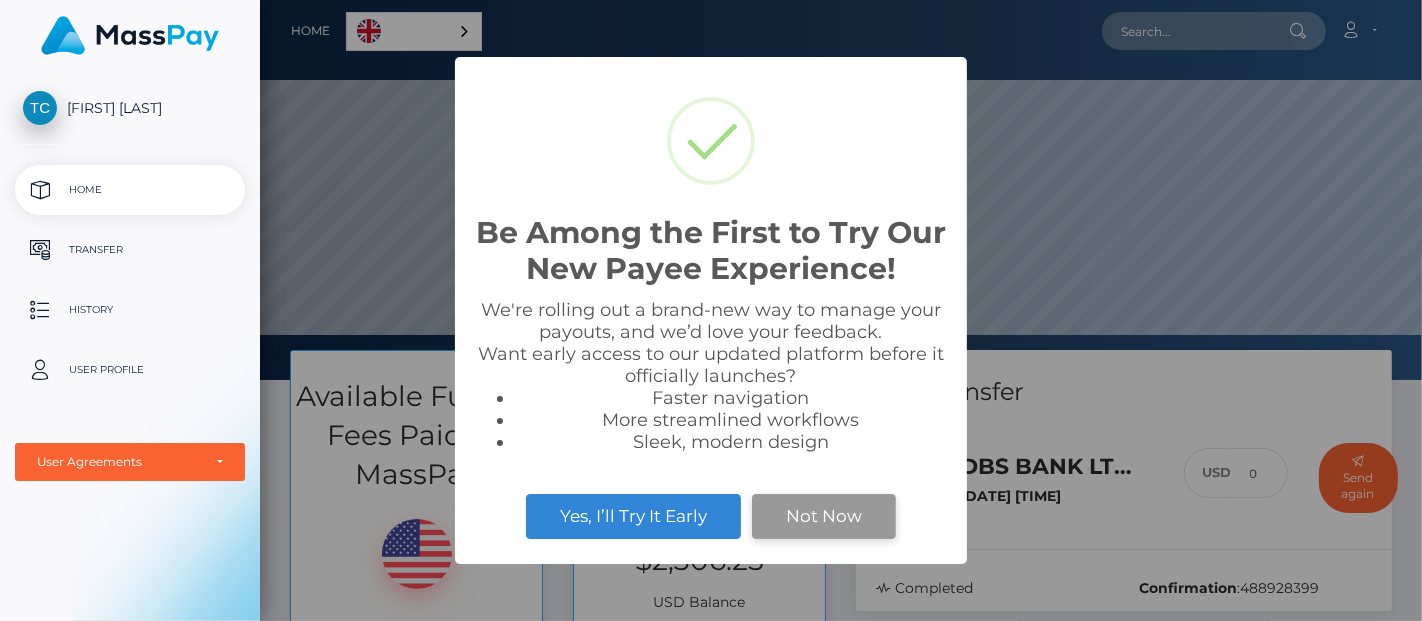 click on "Not Now" at bounding box center (824, 516) 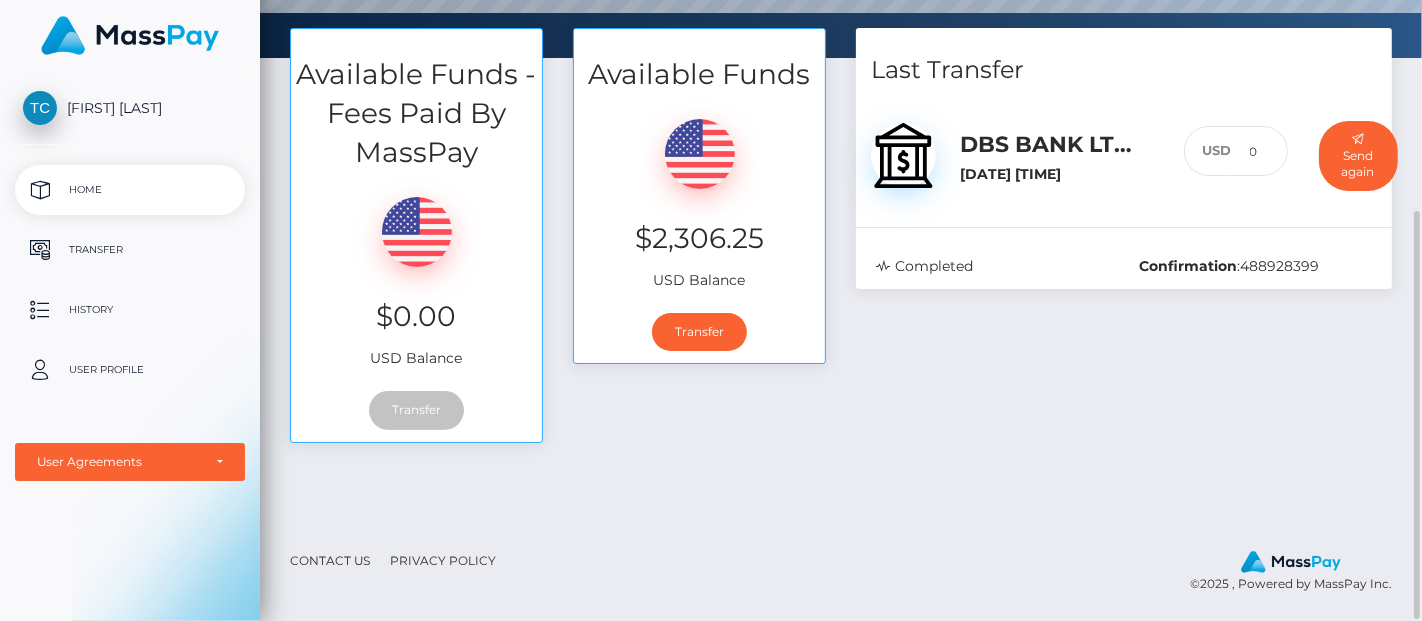 scroll, scrollTop: 100, scrollLeft: 0, axis: vertical 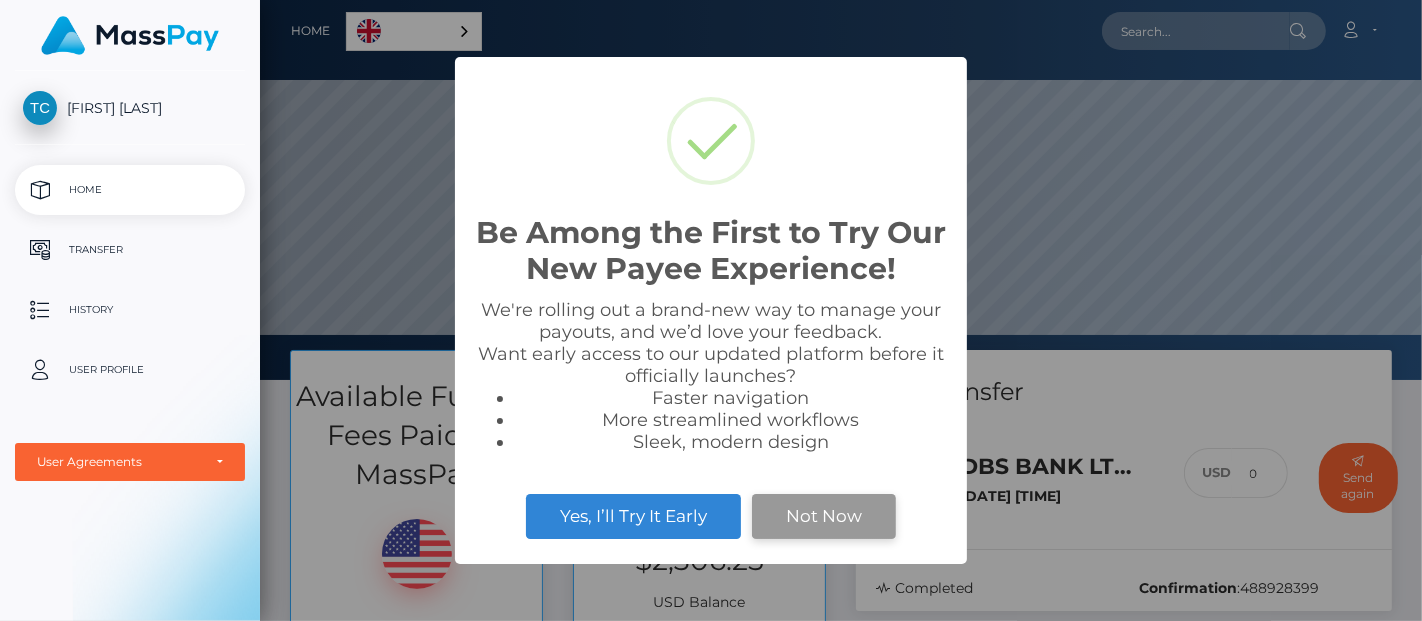 click on "Not Now" at bounding box center (824, 516) 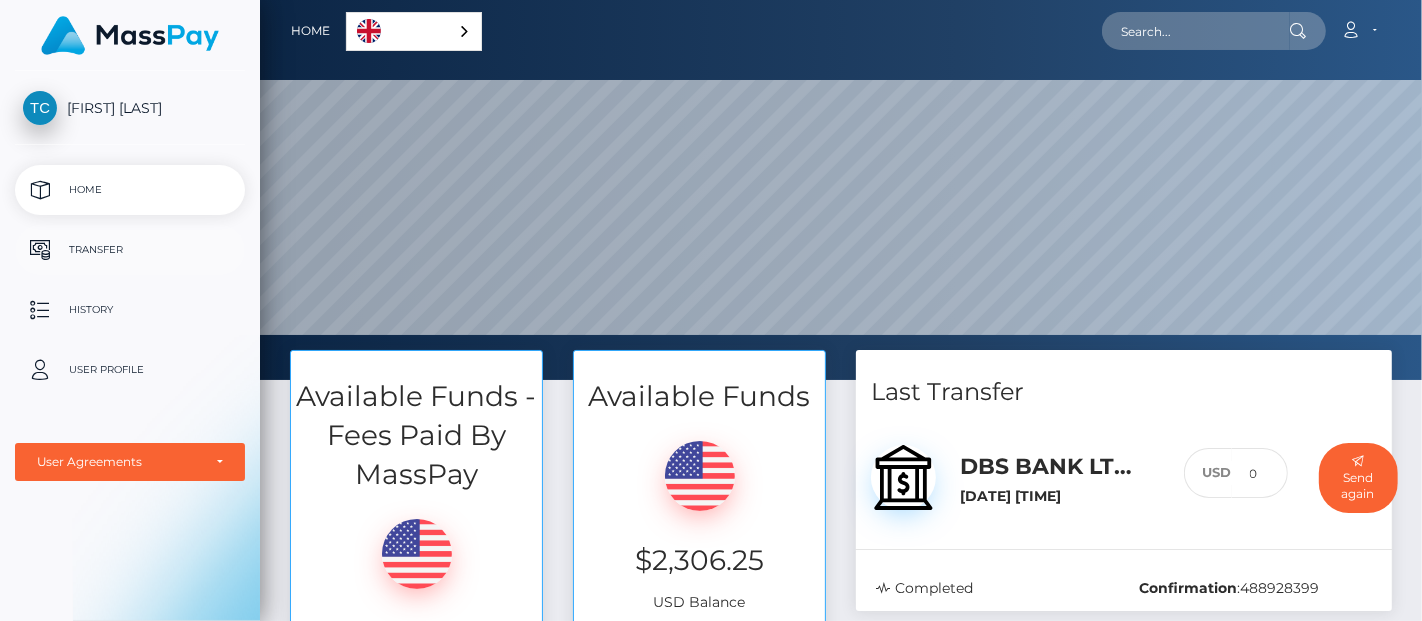 click on "Transfer" at bounding box center [130, 250] 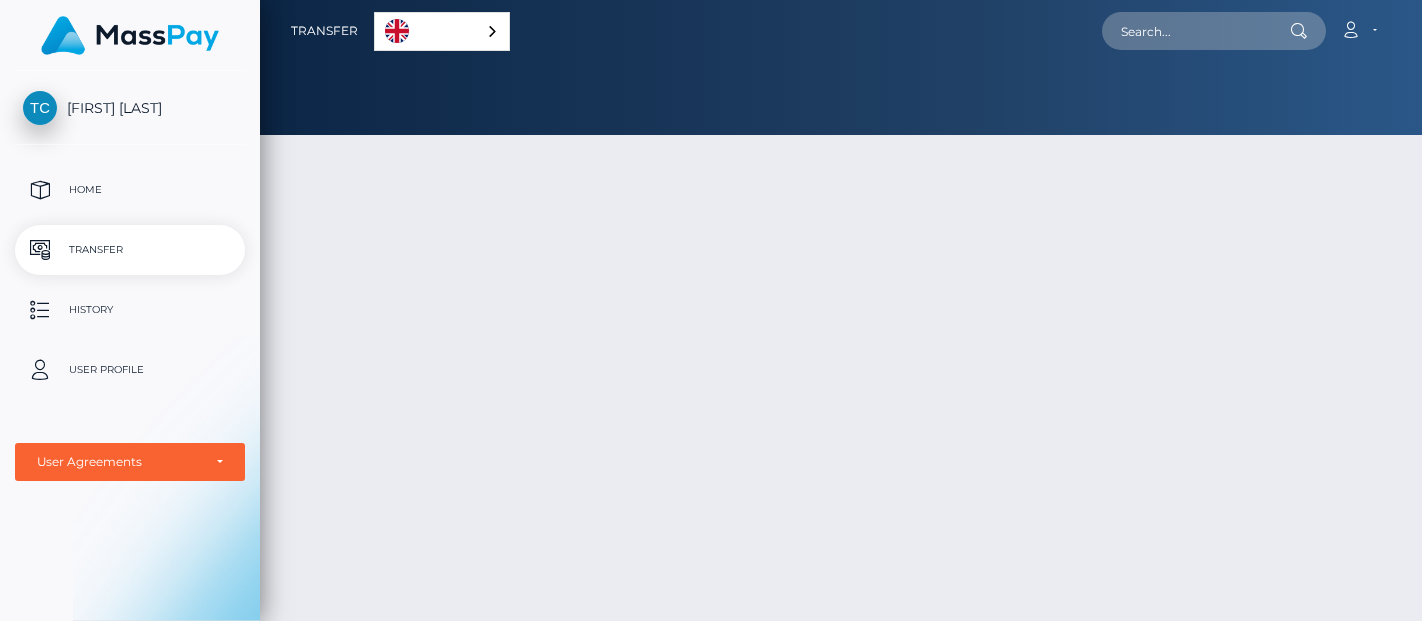 scroll, scrollTop: 0, scrollLeft: 0, axis: both 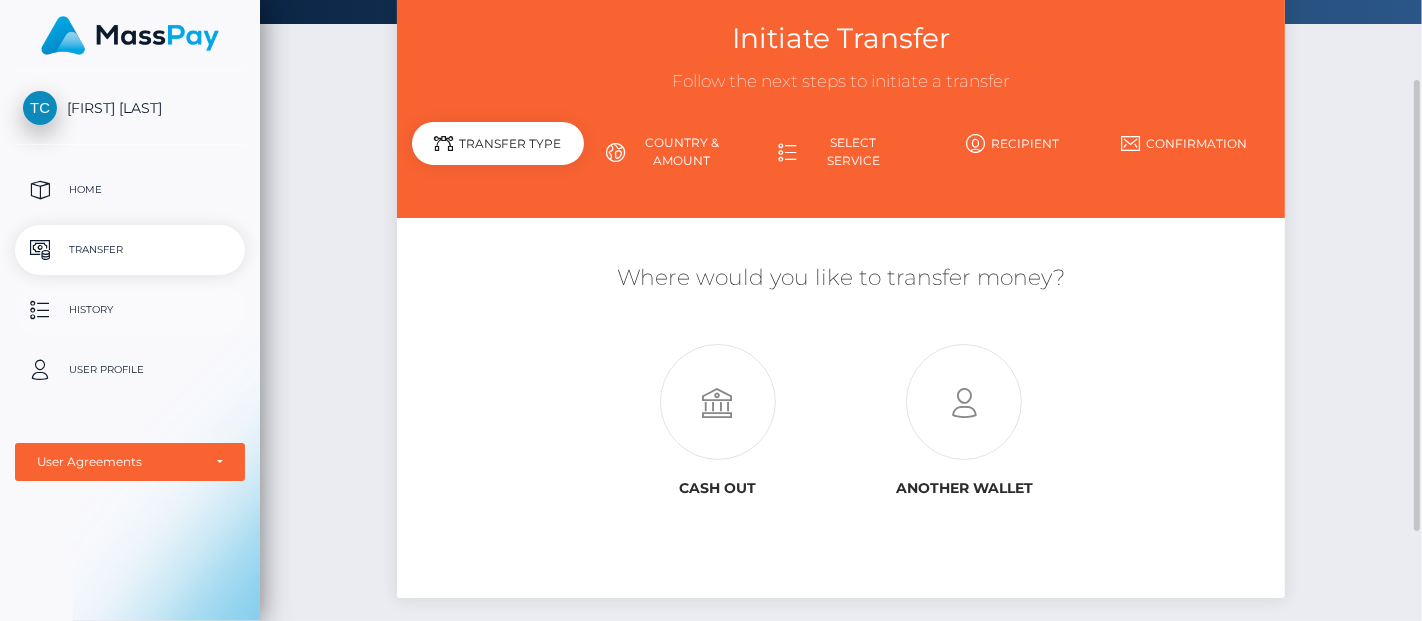 click on "History" at bounding box center [130, 310] 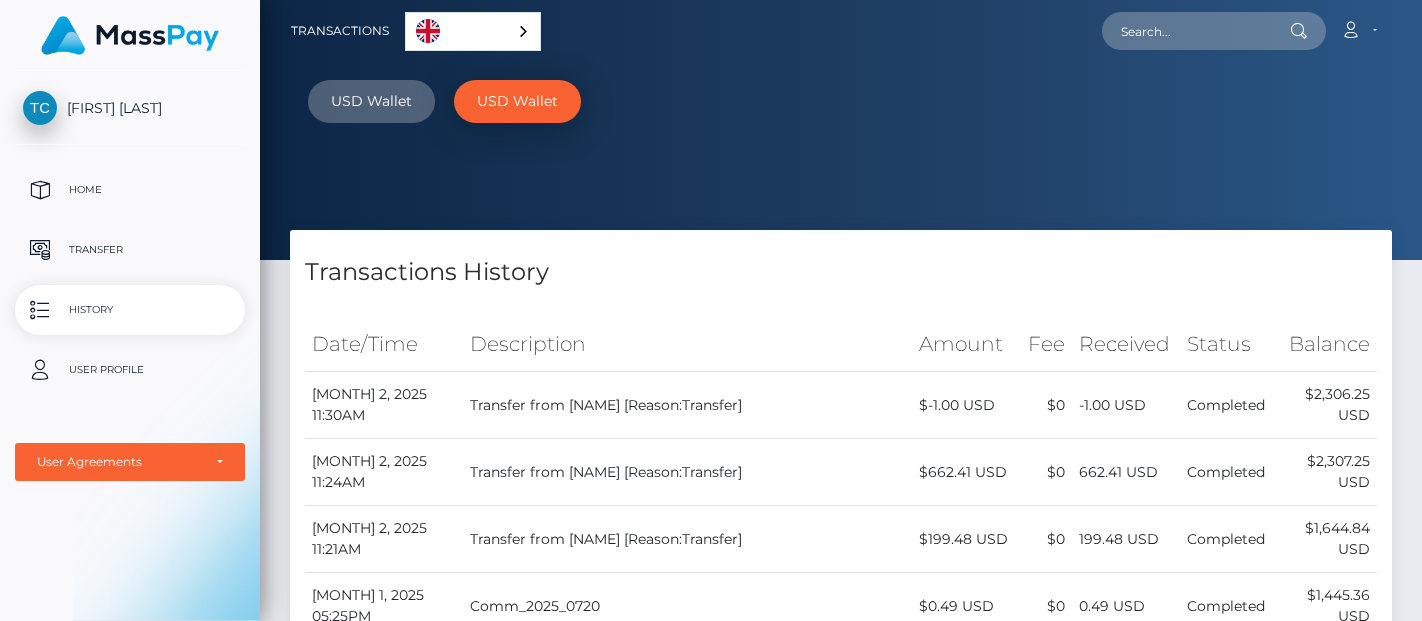 scroll, scrollTop: 0, scrollLeft: 0, axis: both 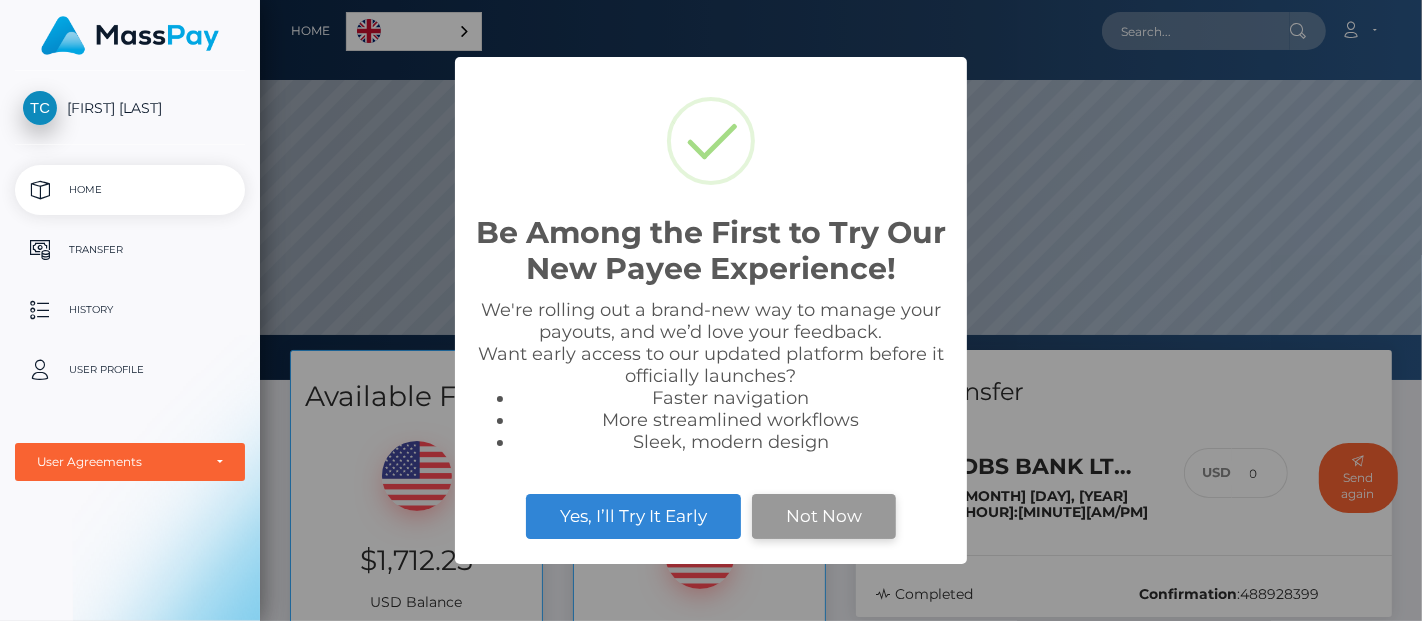 click on "Not Now" at bounding box center (824, 516) 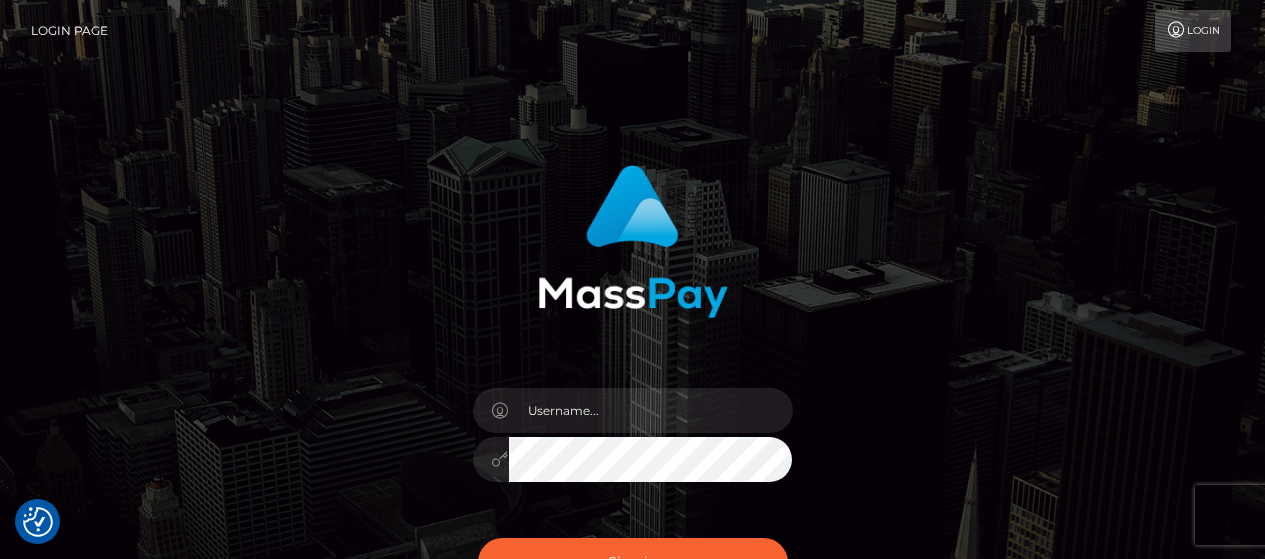 scroll, scrollTop: 0, scrollLeft: 0, axis: both 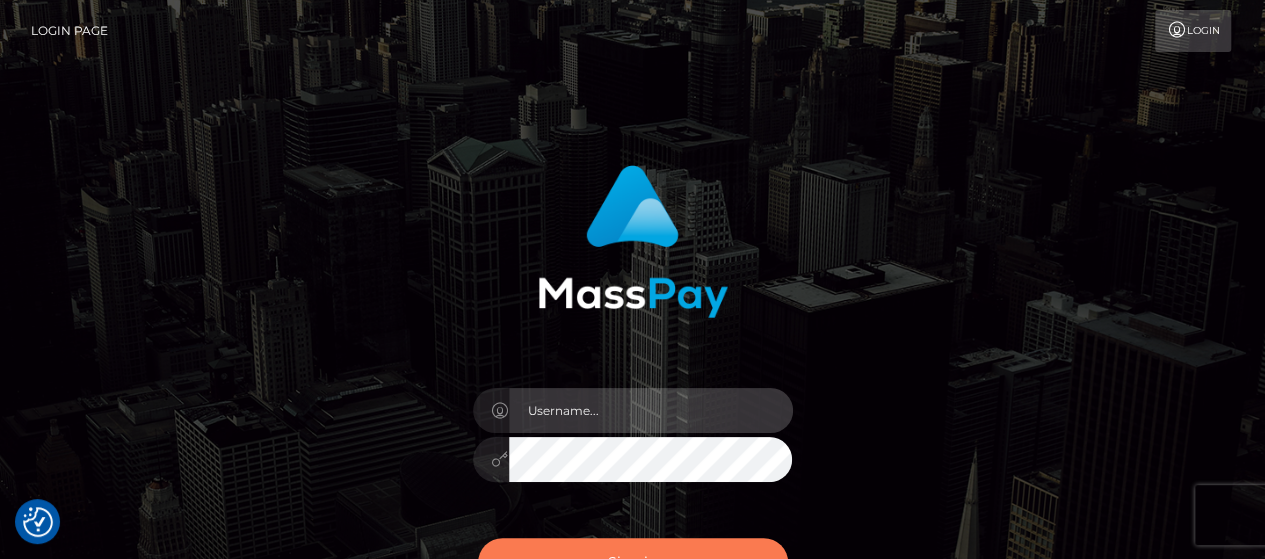 type on "matthew.wong" 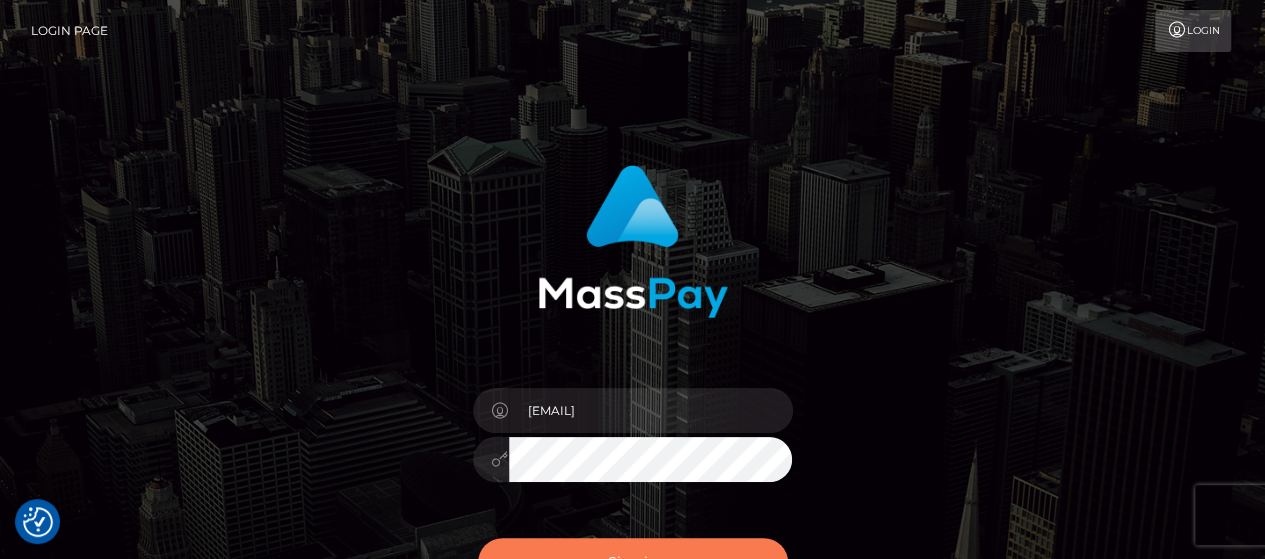 click on "Sign in" at bounding box center (633, 562) 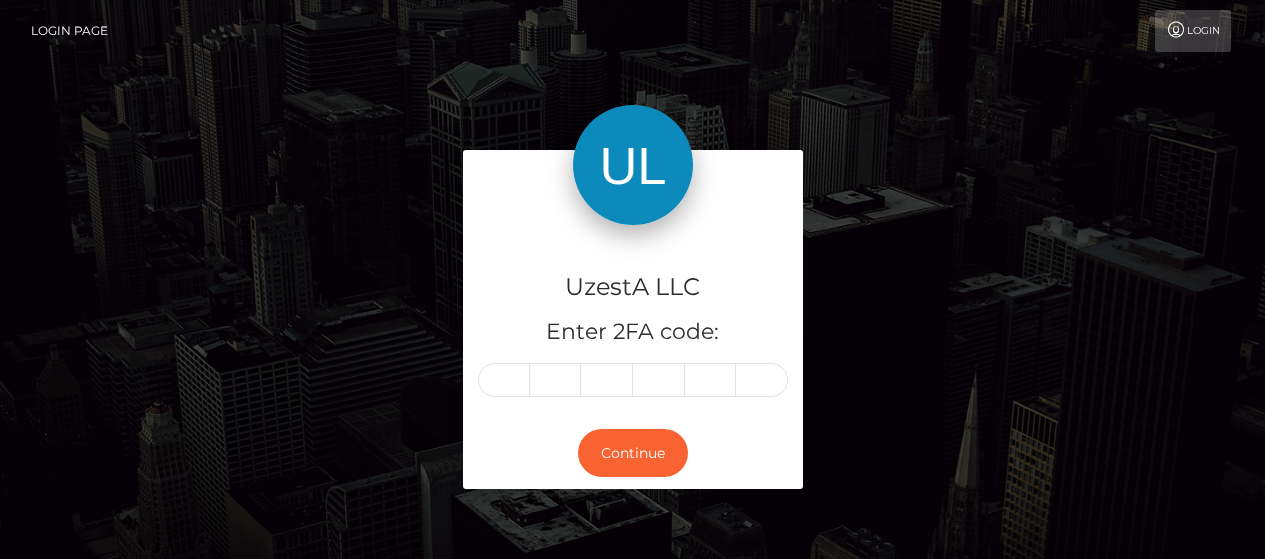 scroll, scrollTop: 0, scrollLeft: 0, axis: both 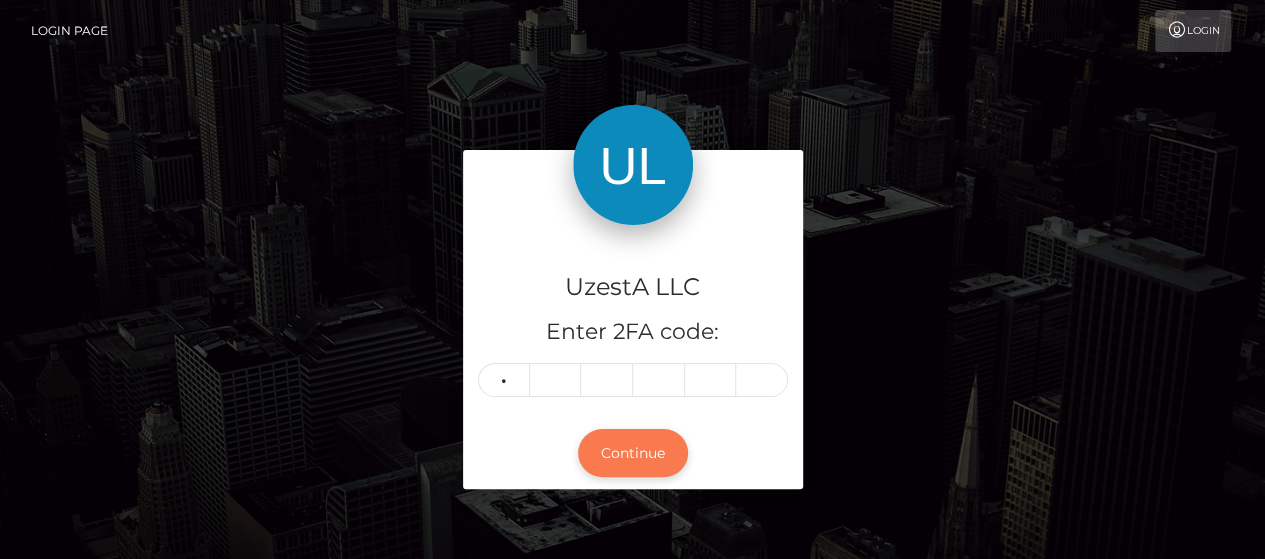 type on "7" 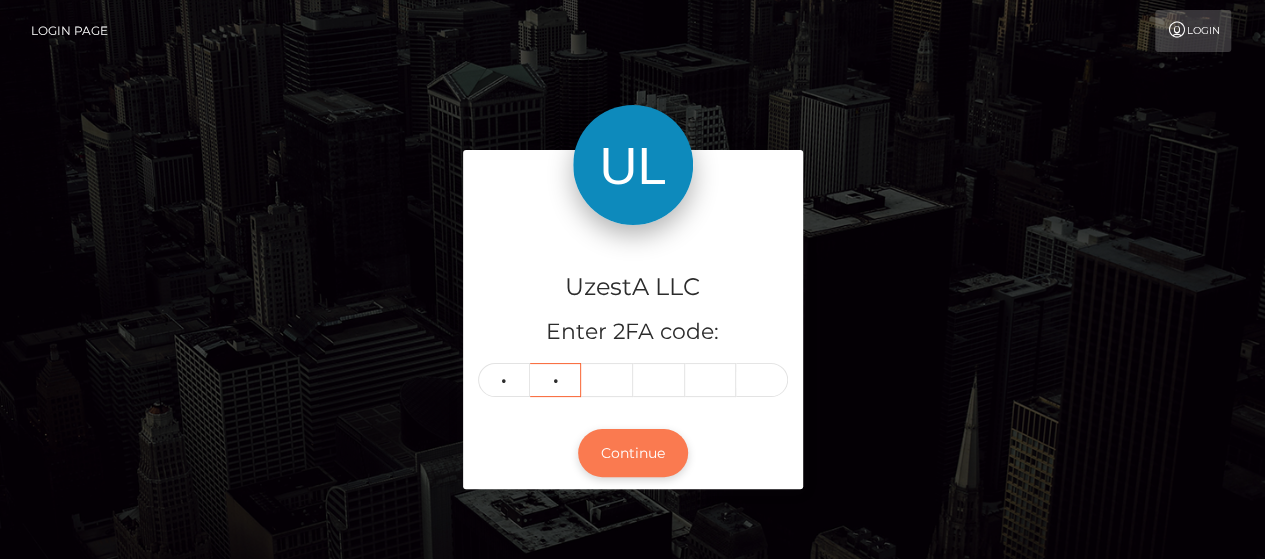 type on "3" 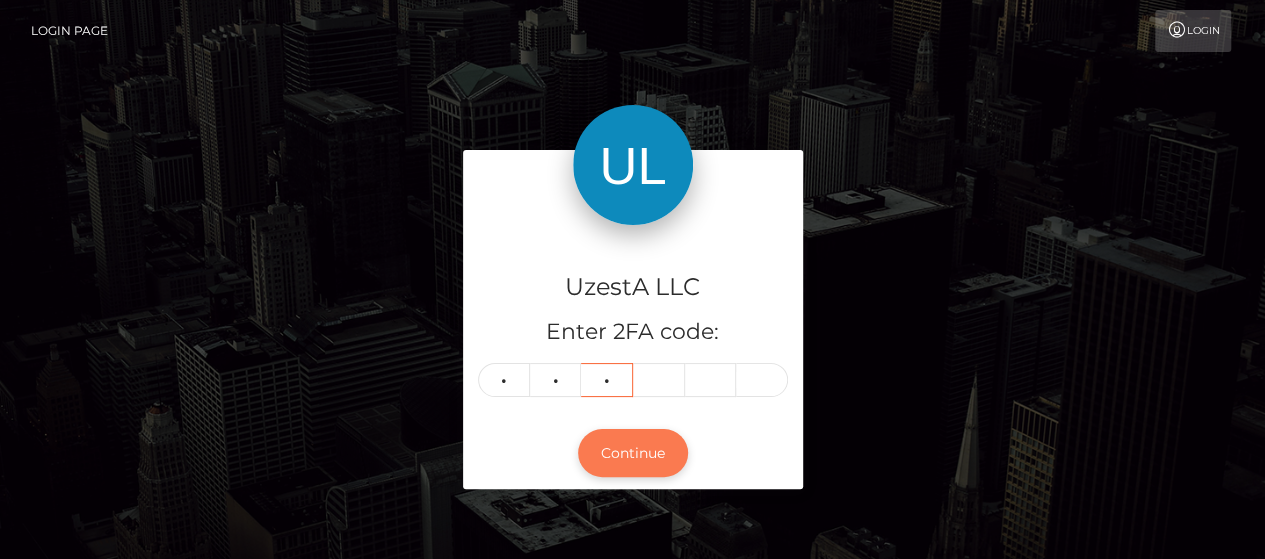 type on "3" 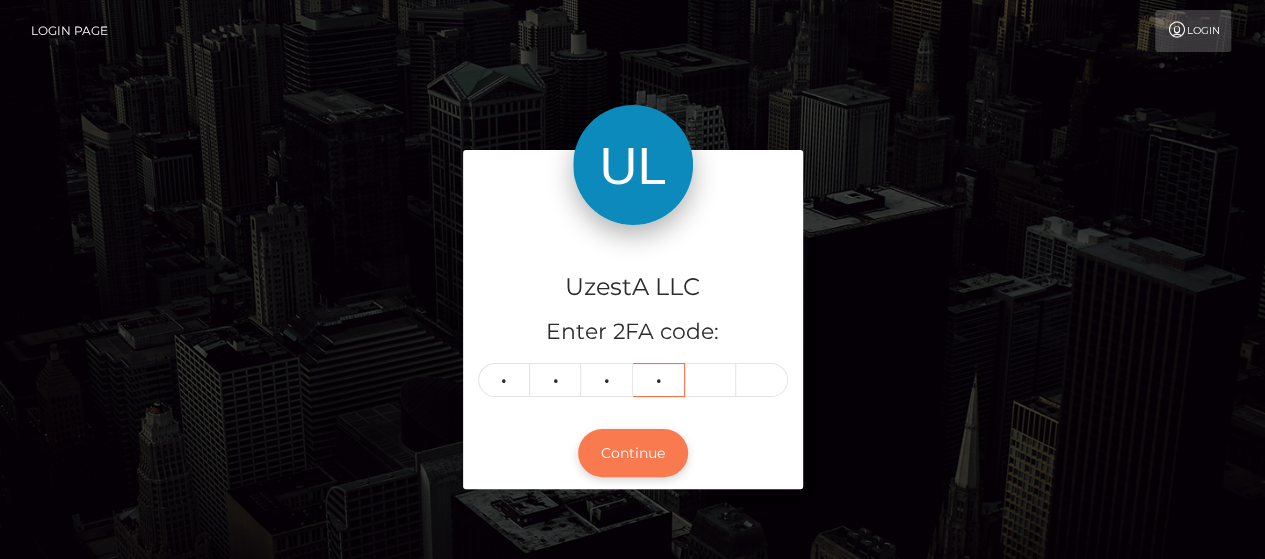 type on "9" 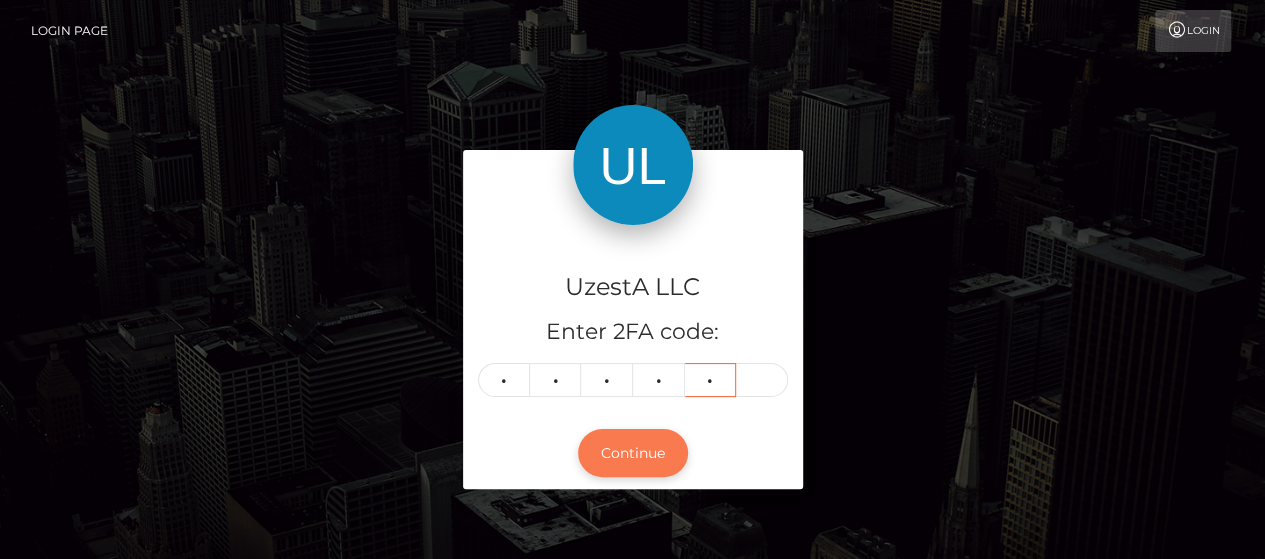 type on "6" 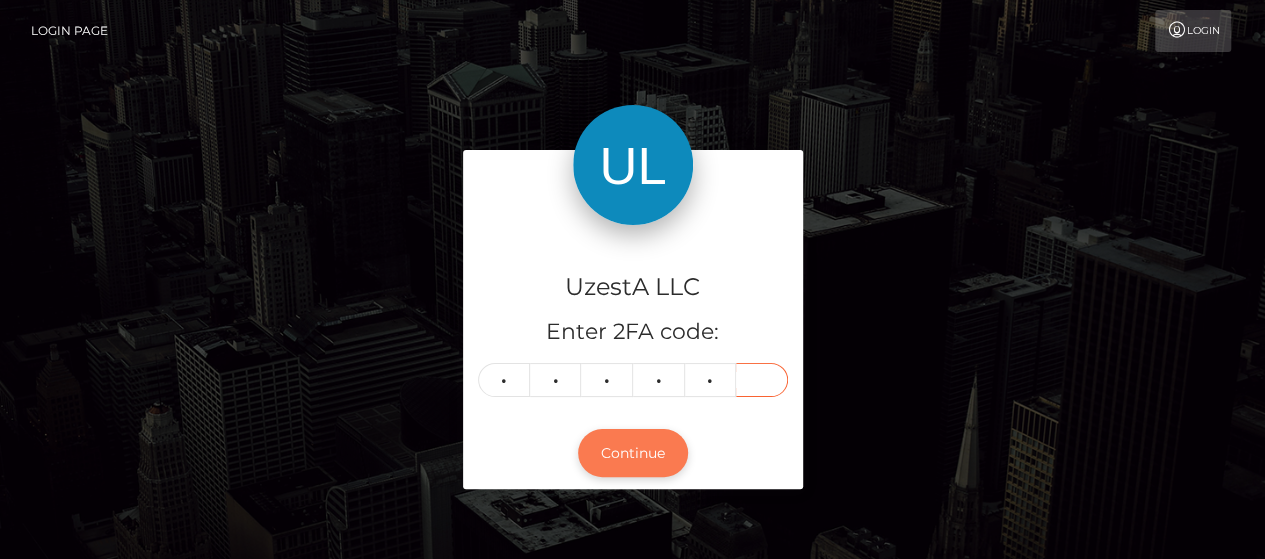 type on "0" 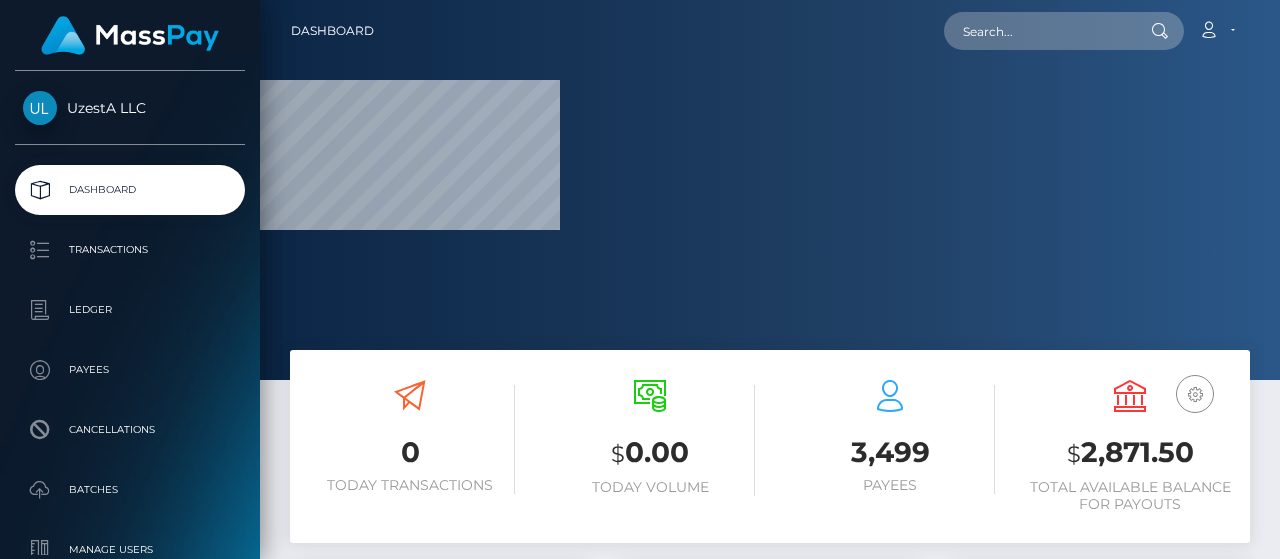 scroll, scrollTop: 0, scrollLeft: 0, axis: both 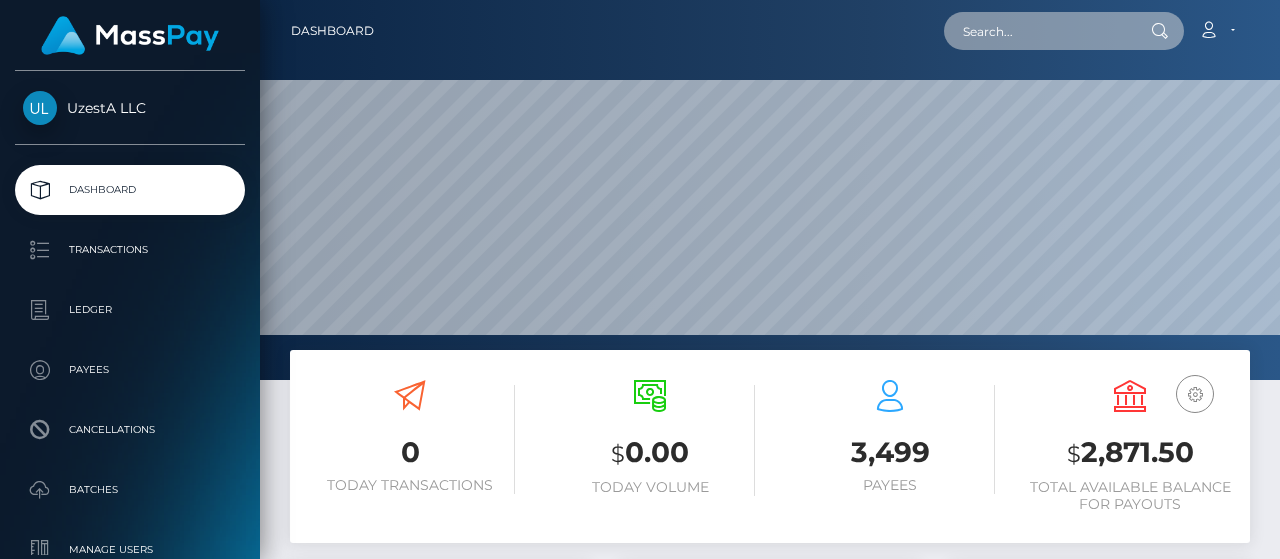 click at bounding box center [1038, 31] 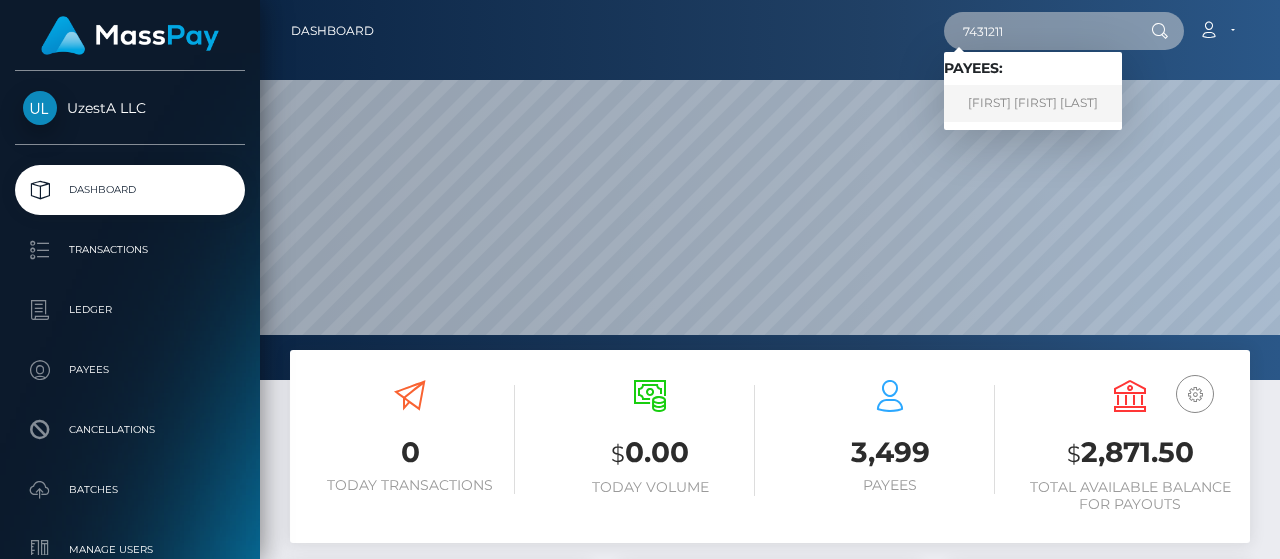 type on "7431211" 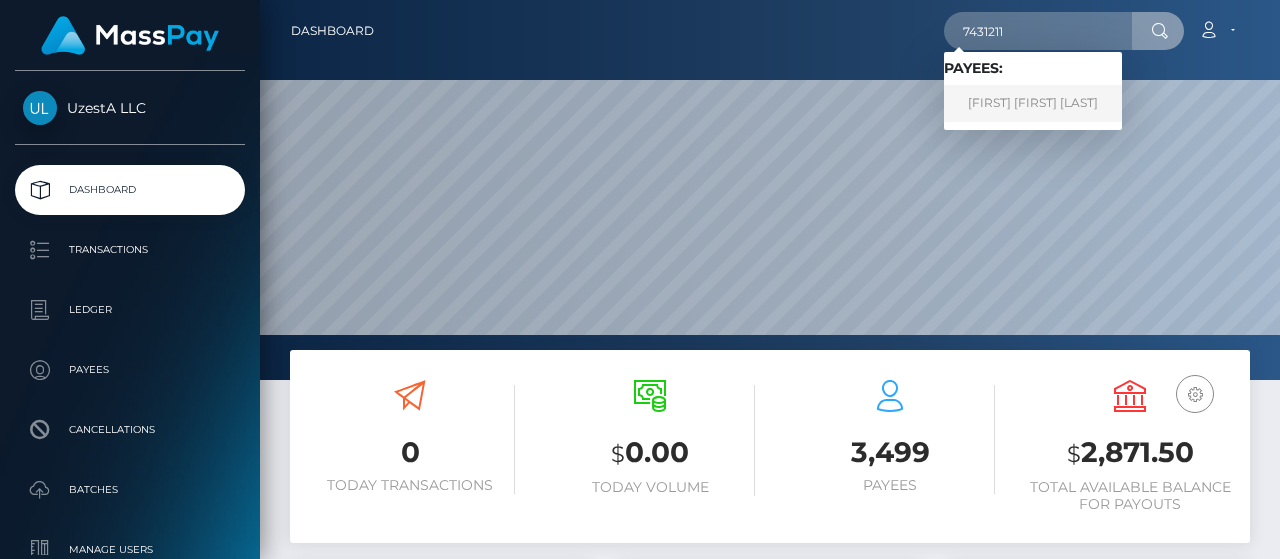 click on "Suan Suan Susan  Chong" at bounding box center (1033, 103) 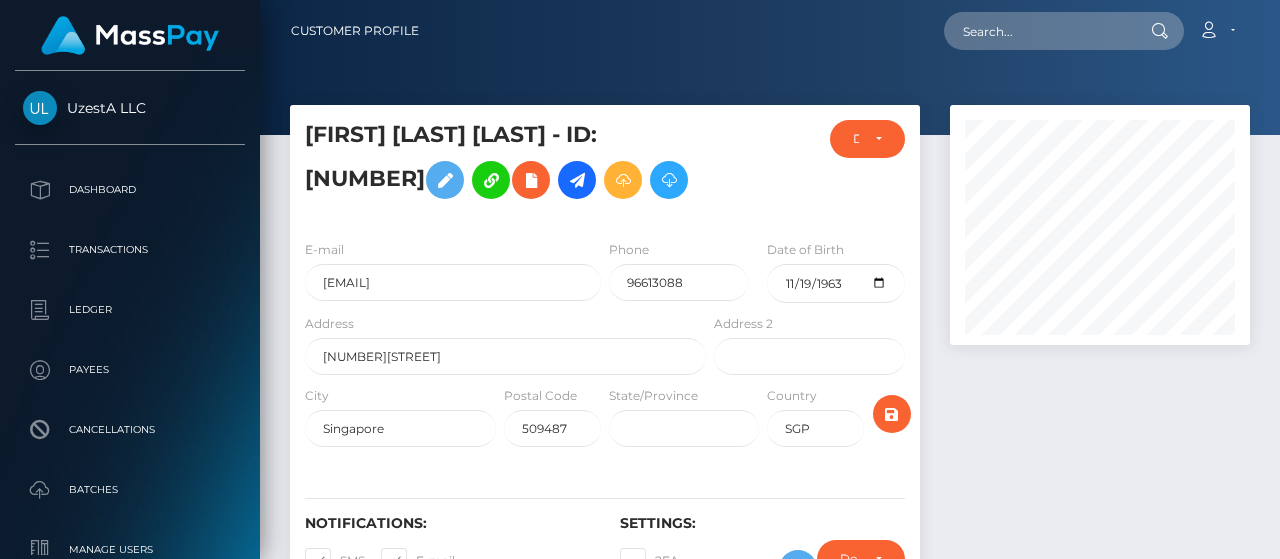 scroll, scrollTop: 0, scrollLeft: 0, axis: both 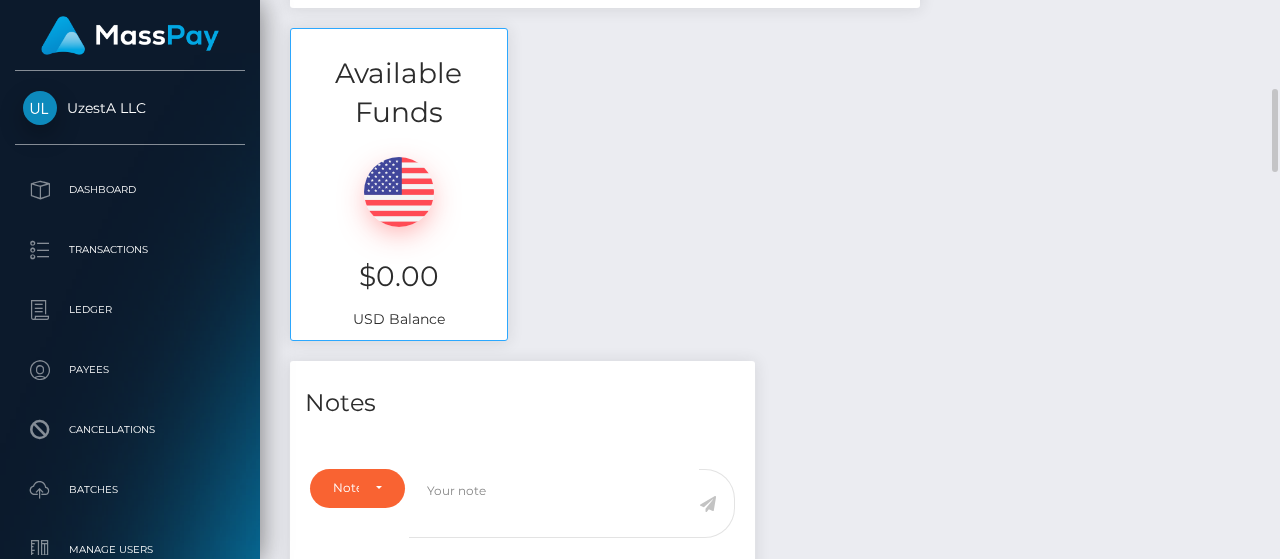 click on "Available
Funds
$0.00
USD Balance" at bounding box center (770, 194) 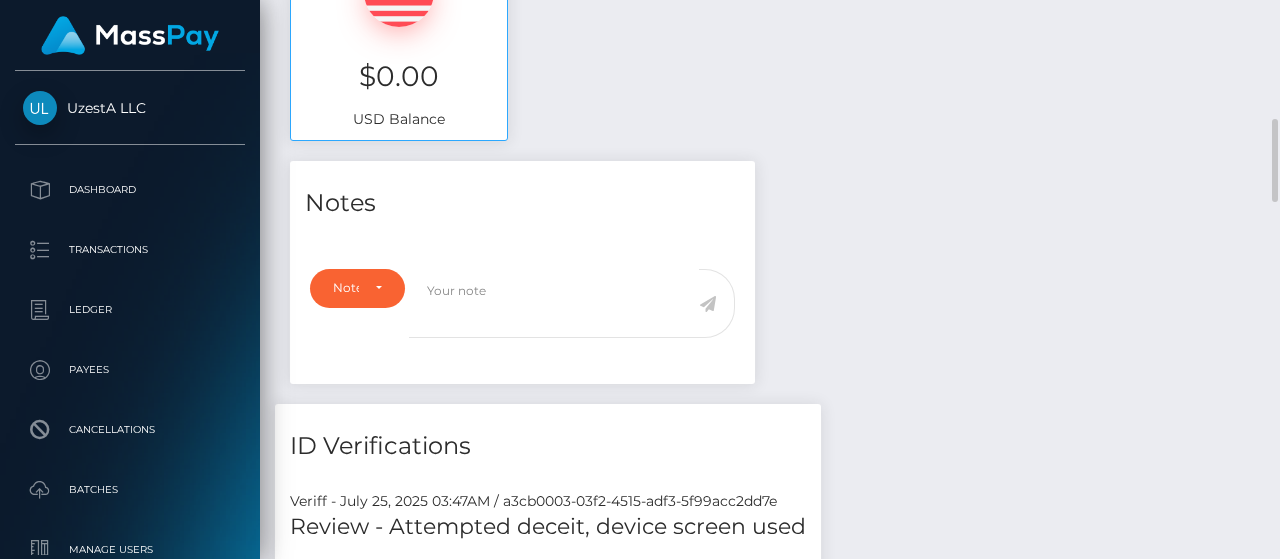 scroll, scrollTop: 1200, scrollLeft: 0, axis: vertical 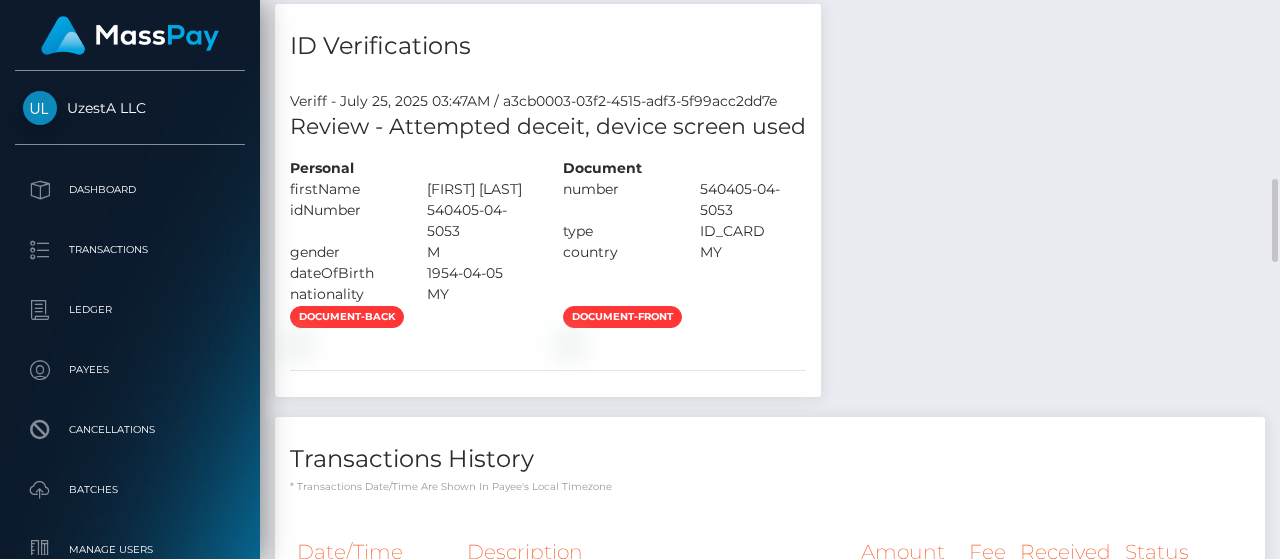 click on "Notes
Note Type
Compliance
Clear Compliance
General
Note Type" at bounding box center [770, 876] 